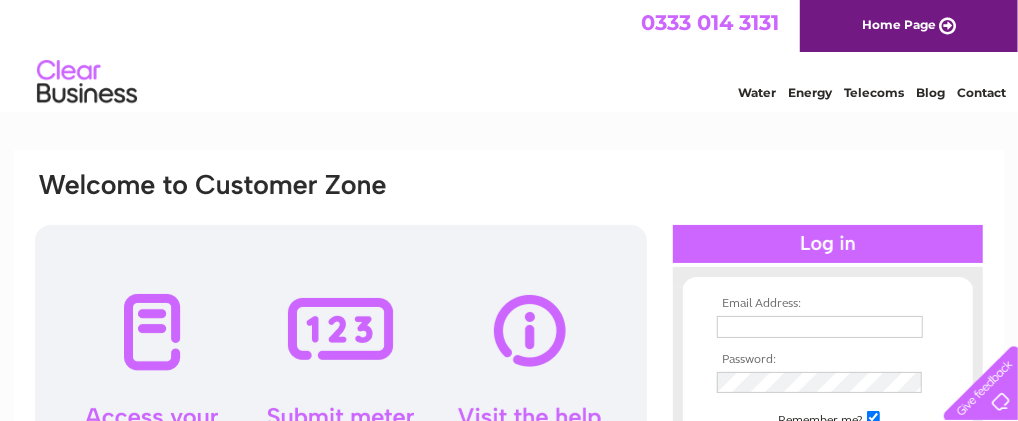 scroll, scrollTop: 0, scrollLeft: 0, axis: both 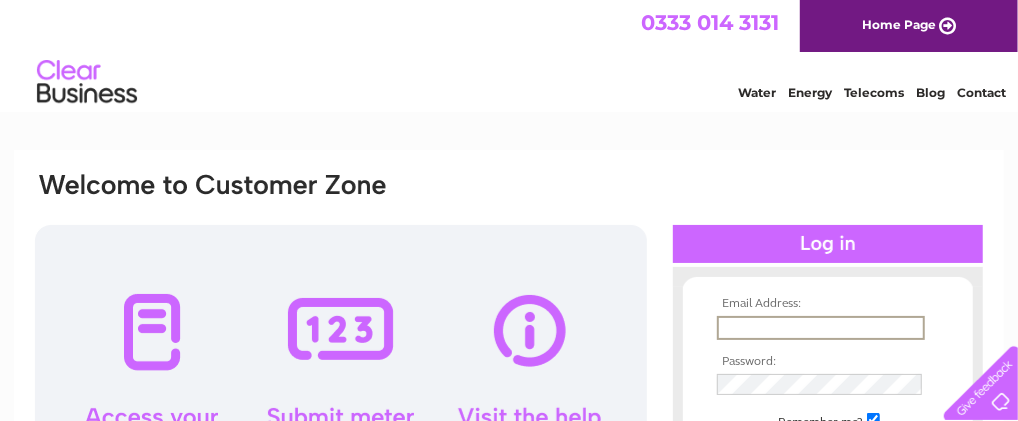 type on "[PERSON_NAME][EMAIL_ADDRESS][PERSON_NAME][PERSON_NAME][DOMAIN_NAME]" 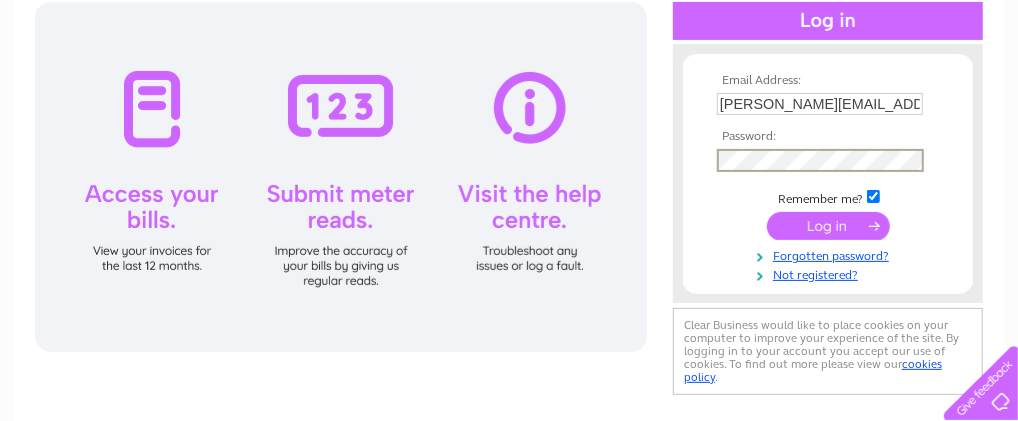 scroll, scrollTop: 224, scrollLeft: 0, axis: vertical 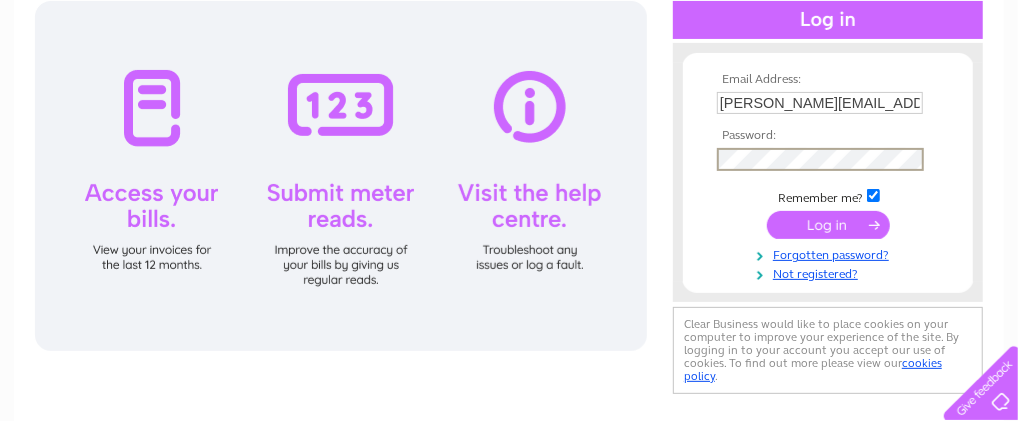 click at bounding box center (828, 225) 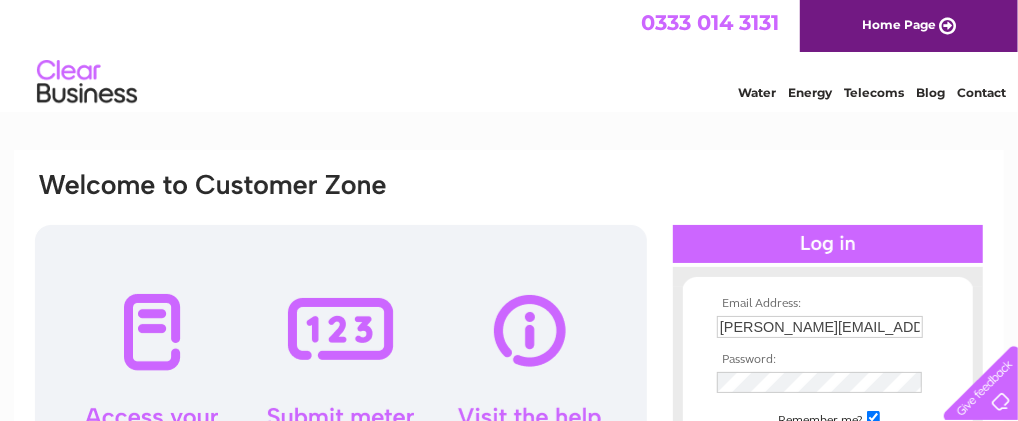 scroll, scrollTop: 0, scrollLeft: 0, axis: both 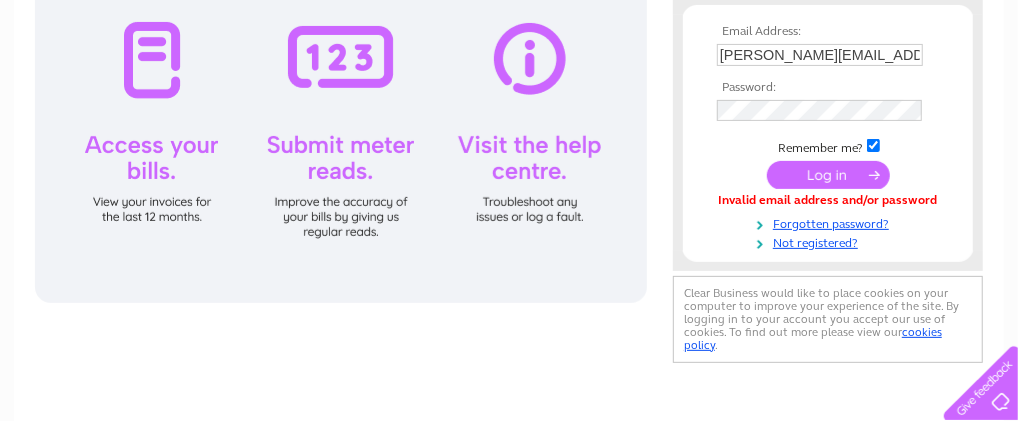 click at bounding box center [828, 175] 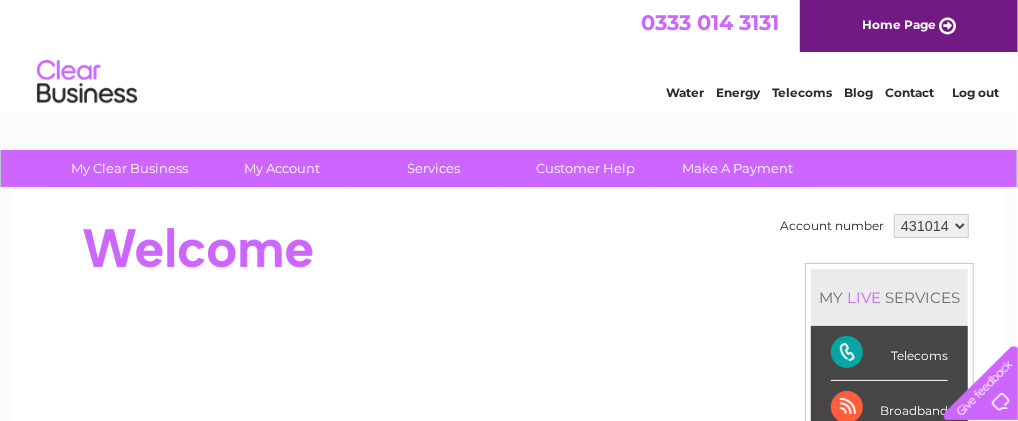 scroll, scrollTop: 0, scrollLeft: 0, axis: both 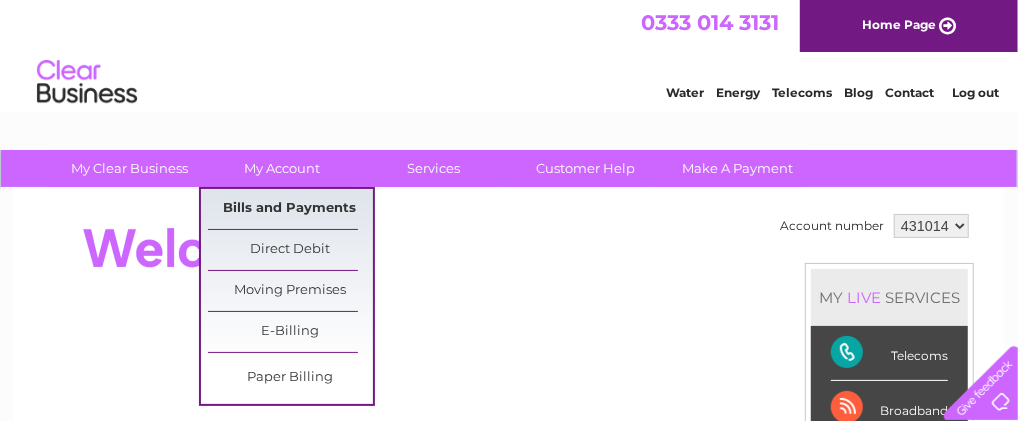 click on "Bills and Payments" at bounding box center (290, 209) 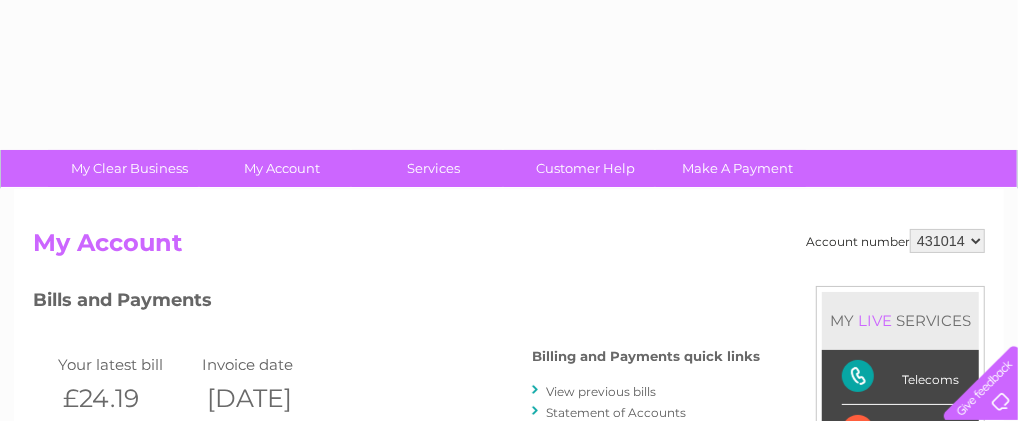 scroll, scrollTop: 0, scrollLeft: 0, axis: both 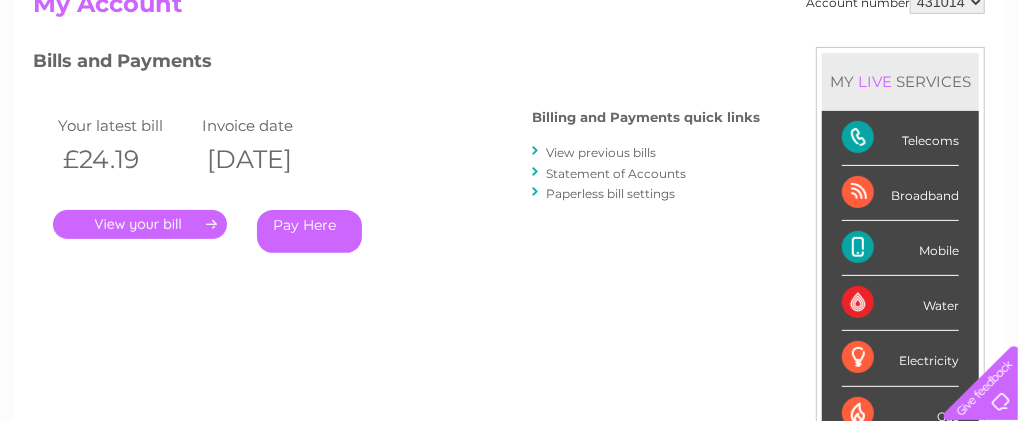 drag, startPoint x: 1026, startPoint y: 83, endPoint x: 1026, endPoint y: 161, distance: 78 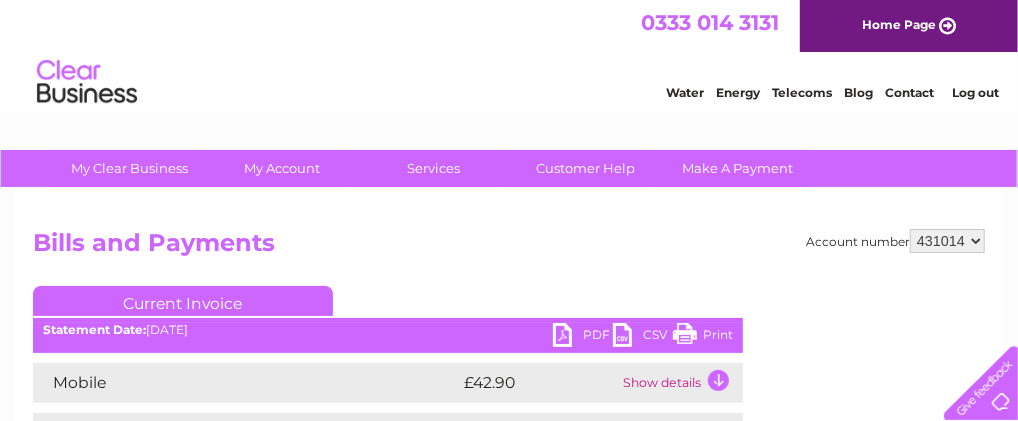scroll, scrollTop: 0, scrollLeft: 0, axis: both 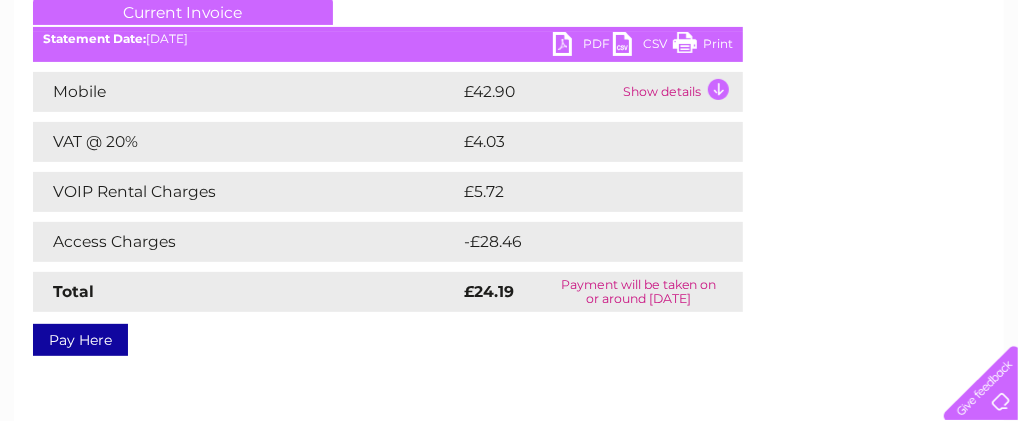 click on "PDF" at bounding box center [583, 46] 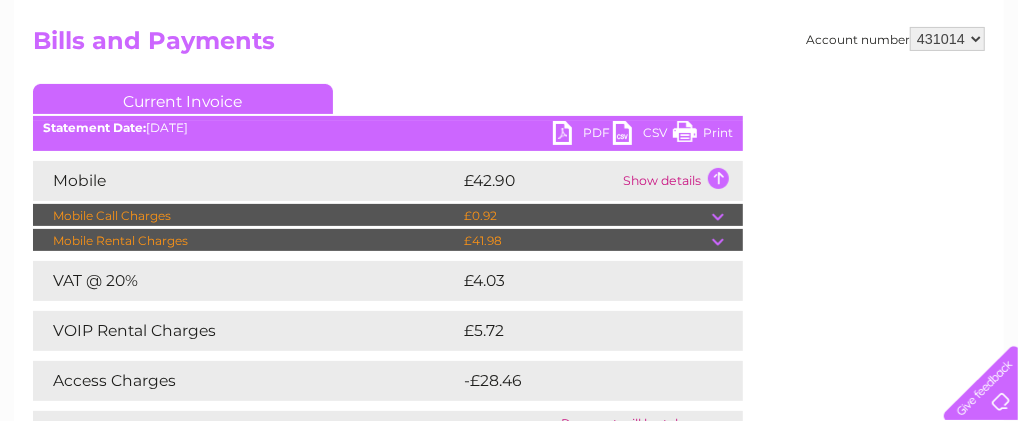 scroll, scrollTop: 291, scrollLeft: 0, axis: vertical 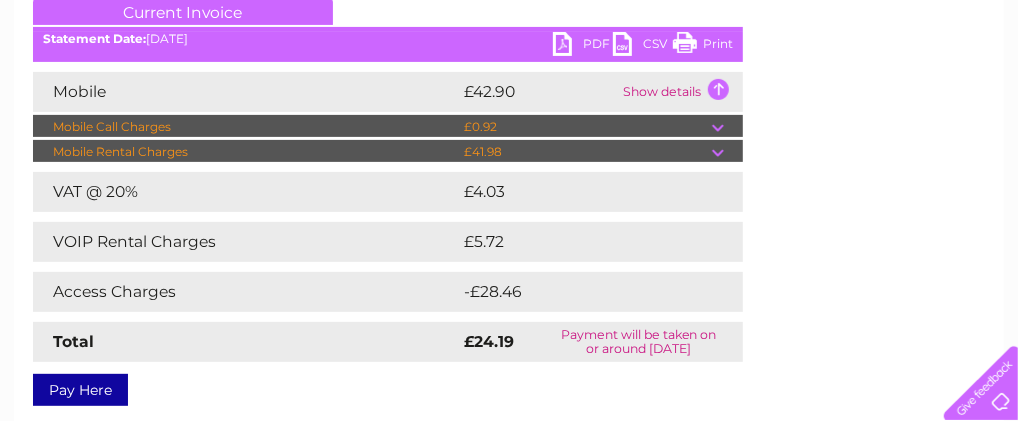 click on "PDF" at bounding box center (583, 46) 